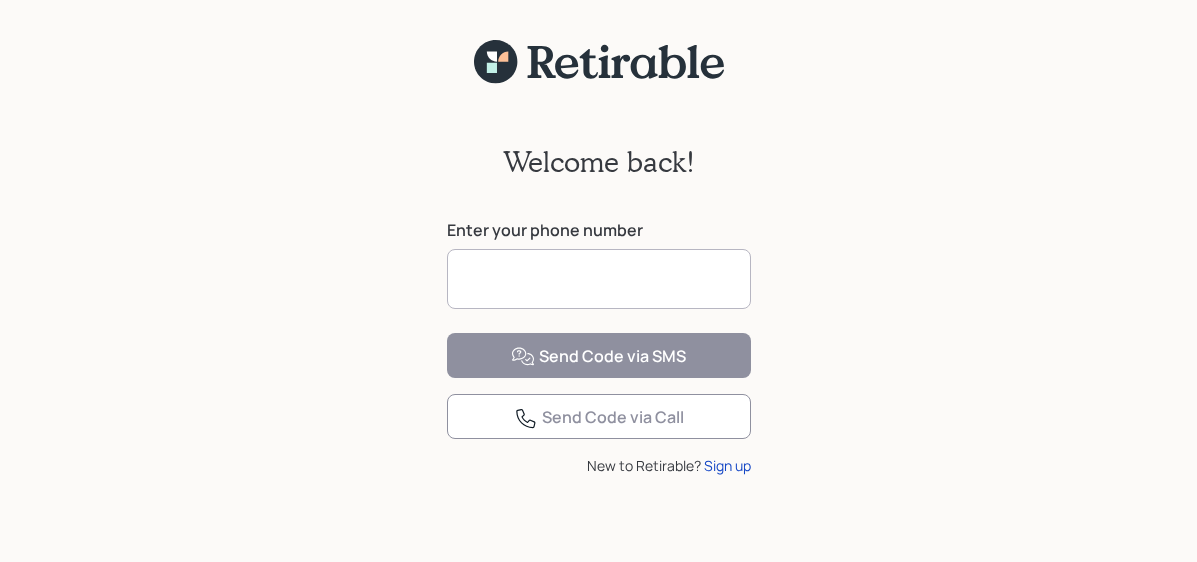 scroll, scrollTop: 0, scrollLeft: 0, axis: both 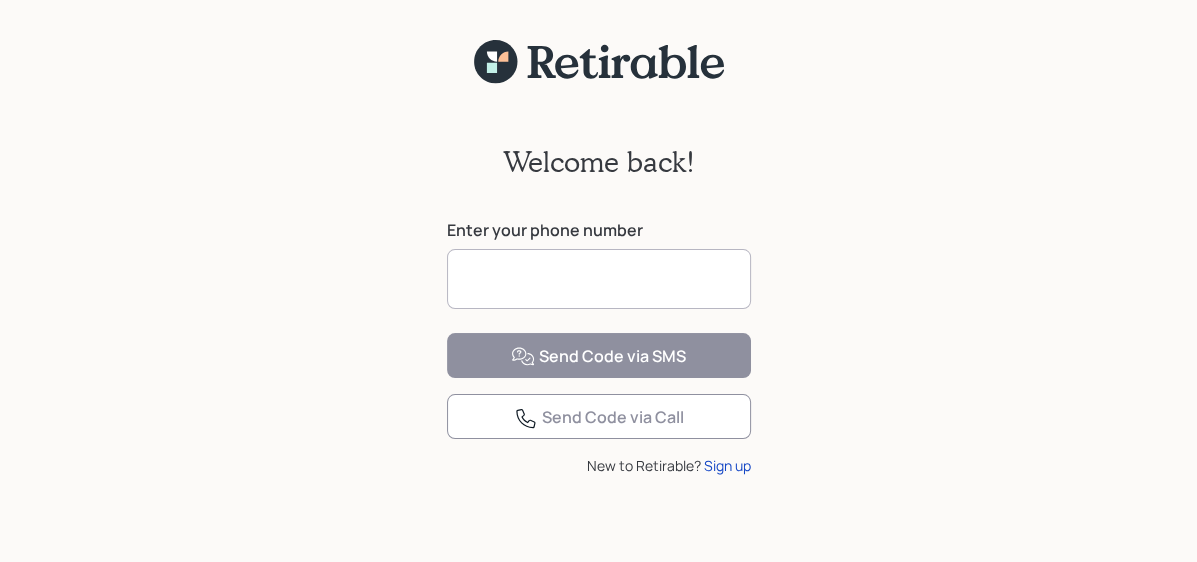 click at bounding box center [599, 279] 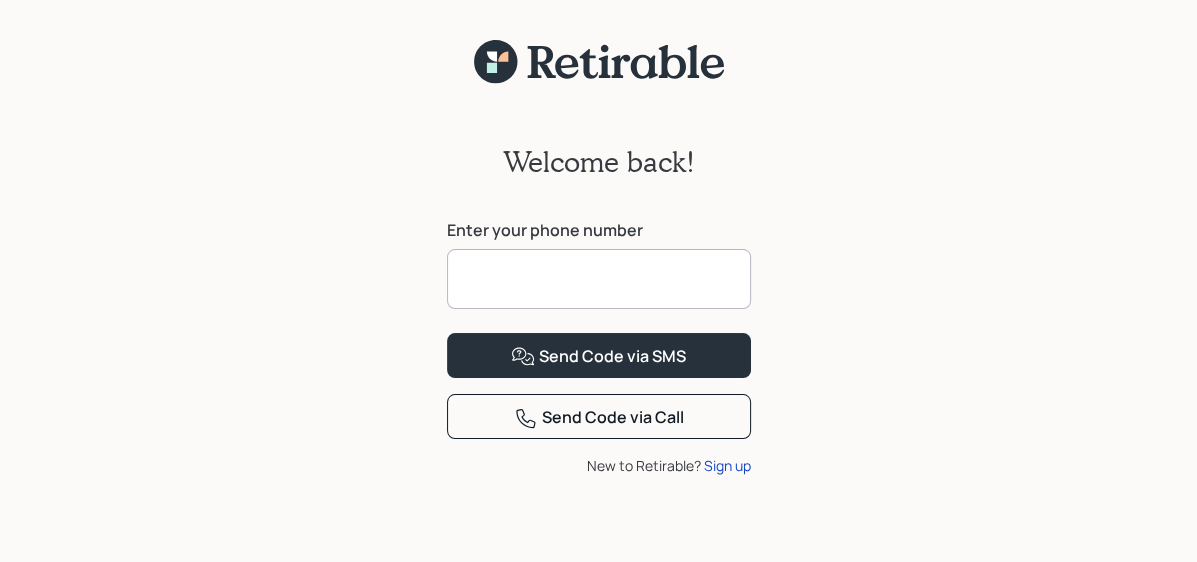type on "**********" 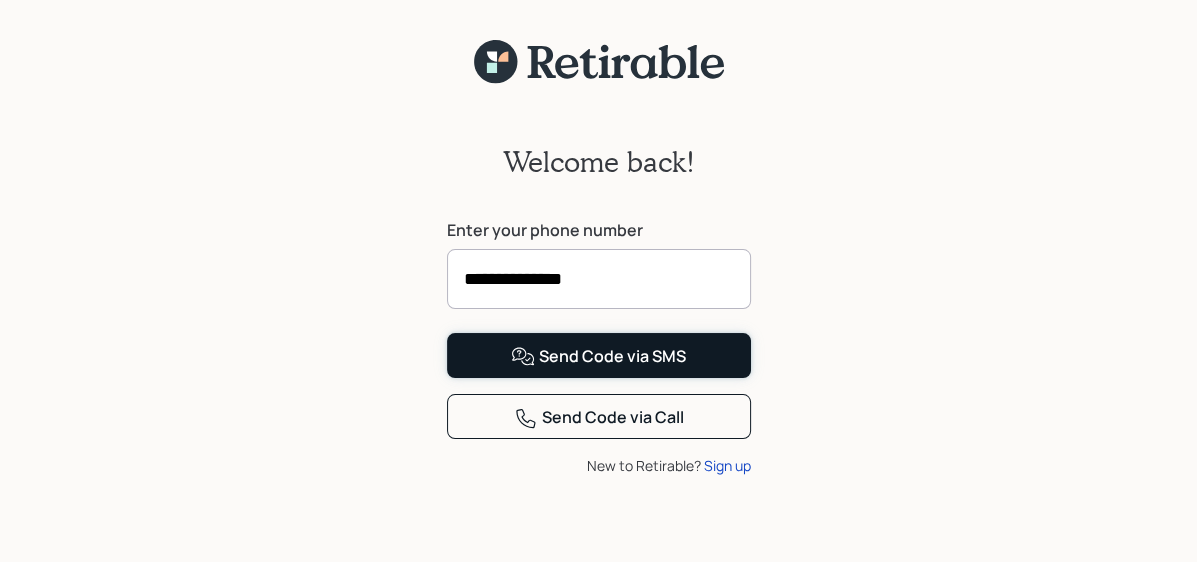 click on "Send Code via SMS" at bounding box center [599, 355] 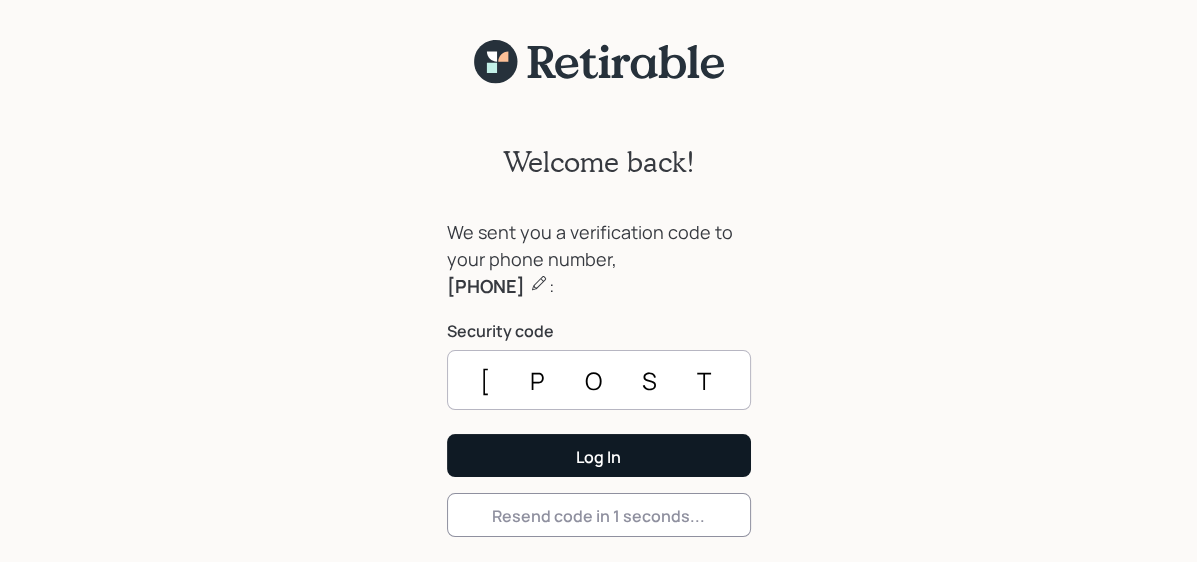 type on "[POSTAL_CODE]" 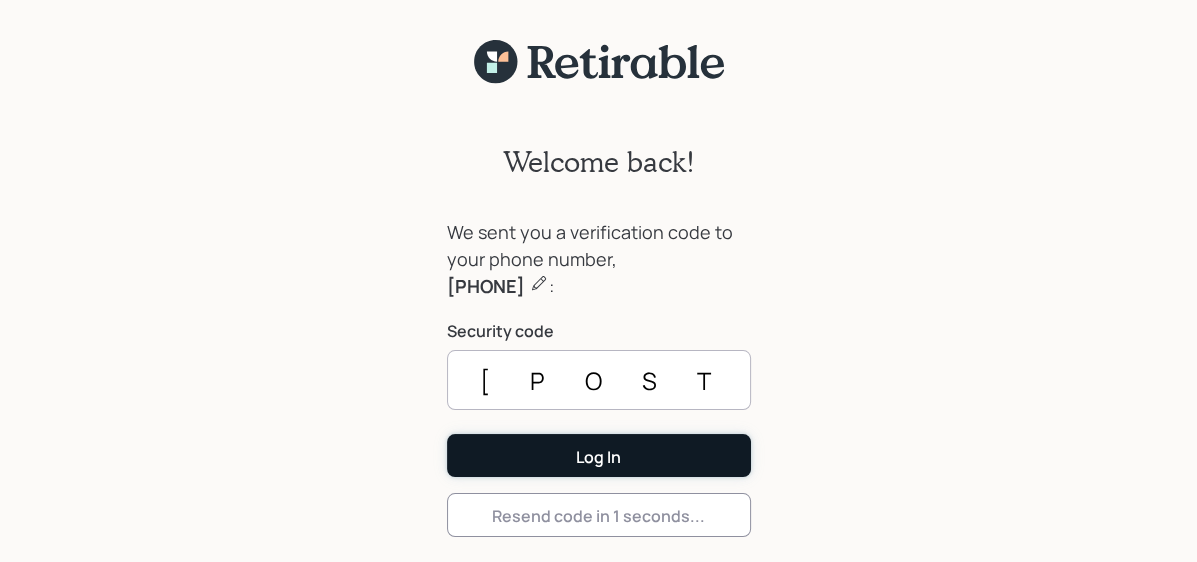 click on "Log In" at bounding box center [599, 455] 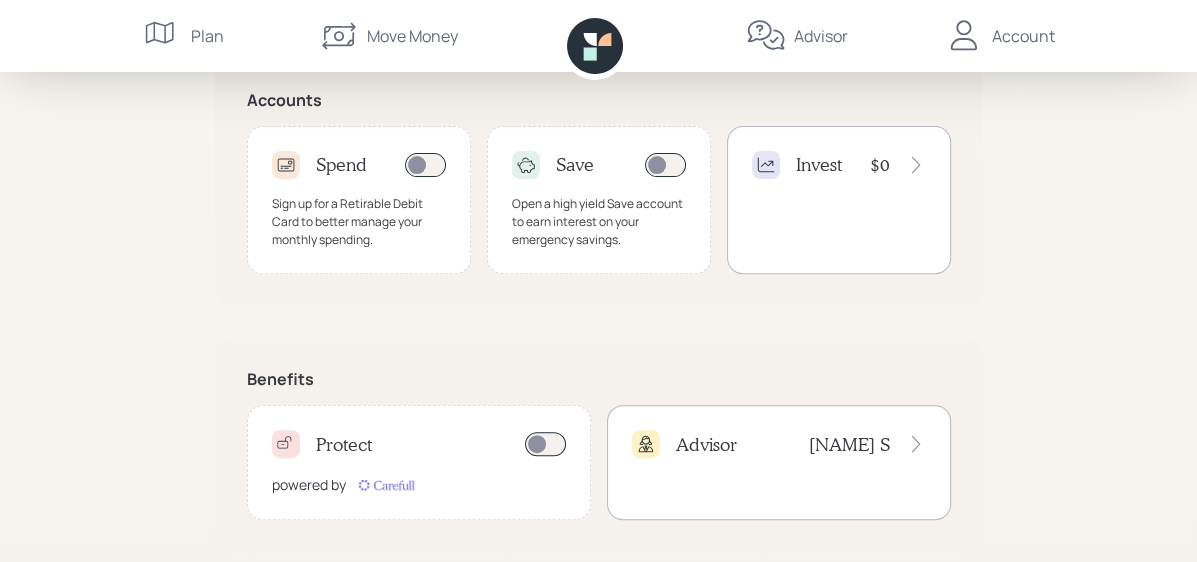 scroll, scrollTop: 675, scrollLeft: 0, axis: vertical 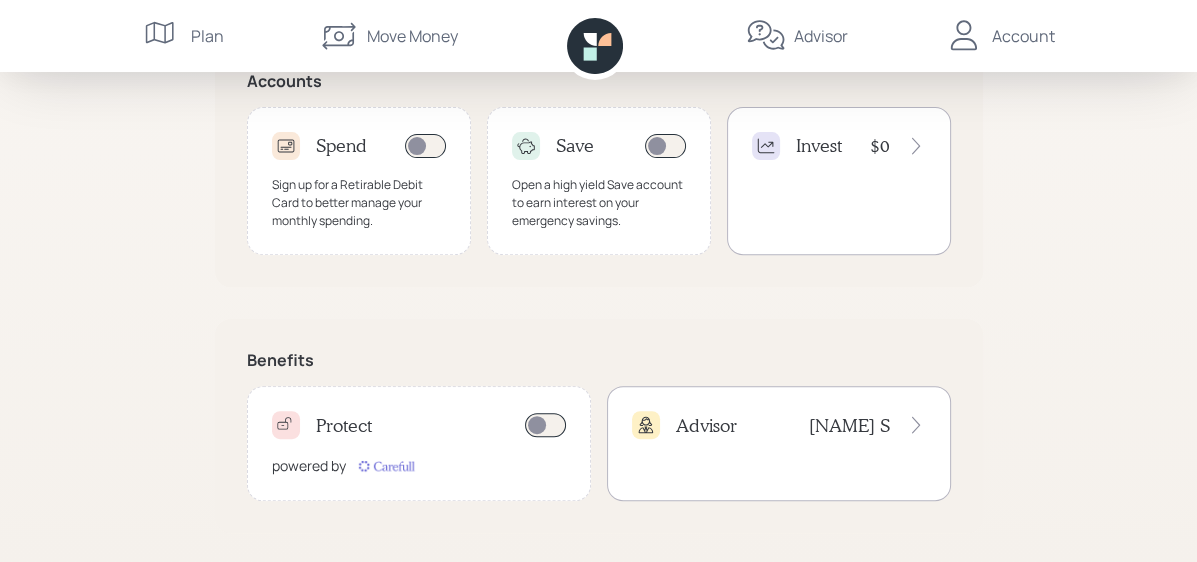 click at bounding box center (425, 146) 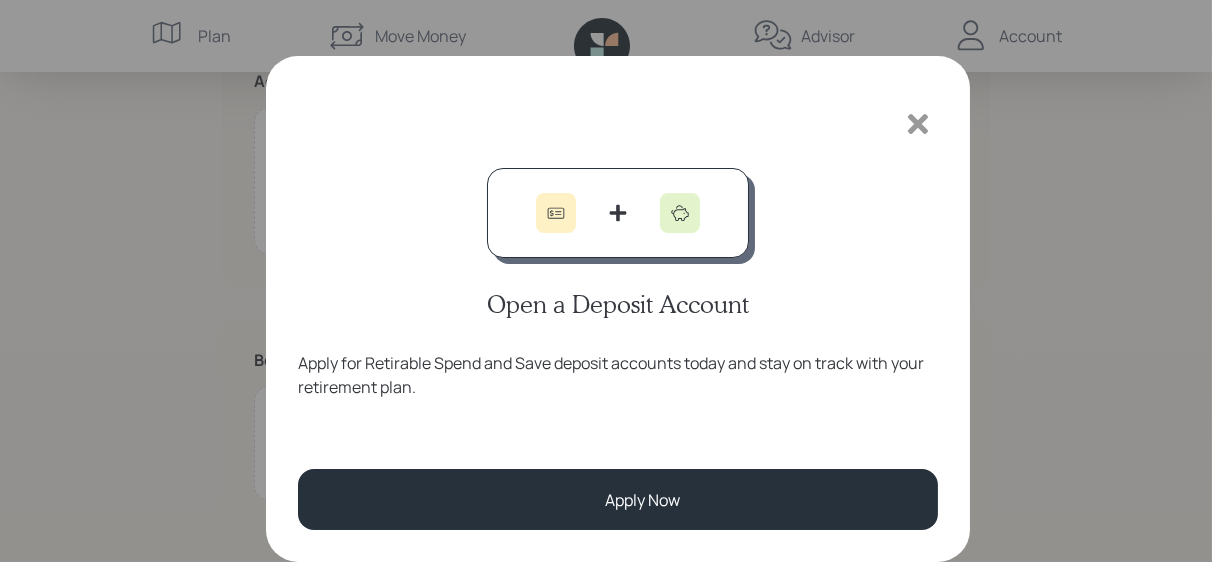 click 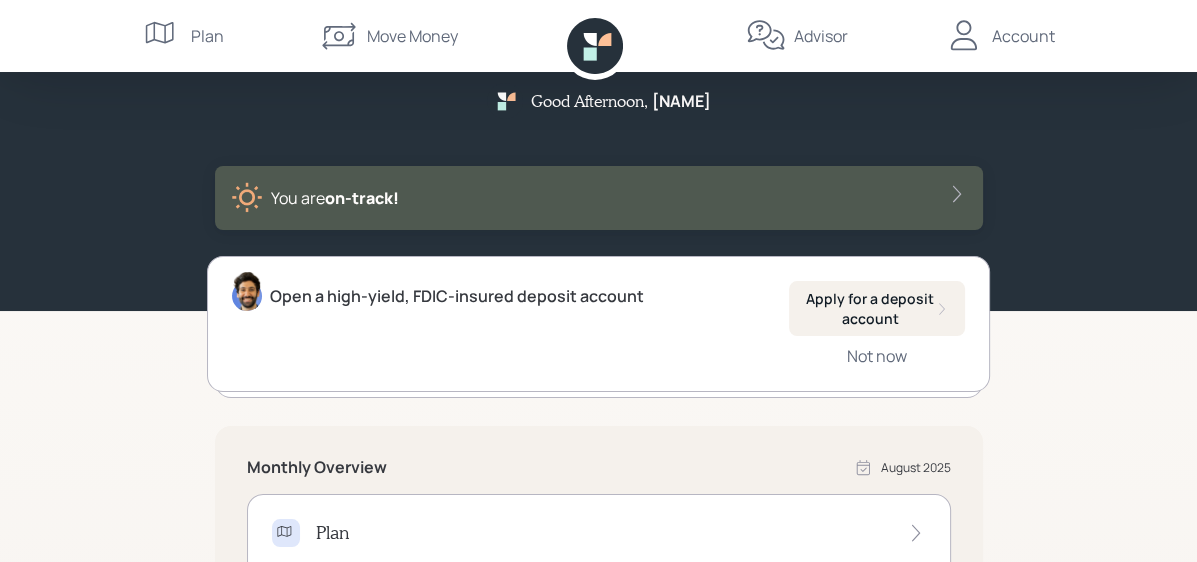 scroll, scrollTop: 0, scrollLeft: 0, axis: both 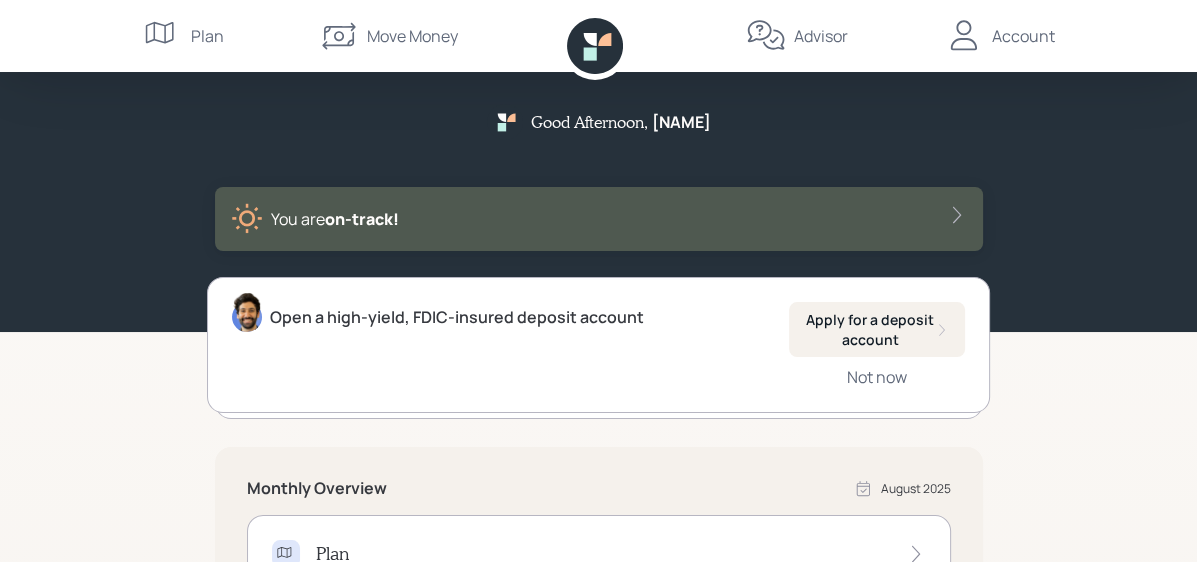 click 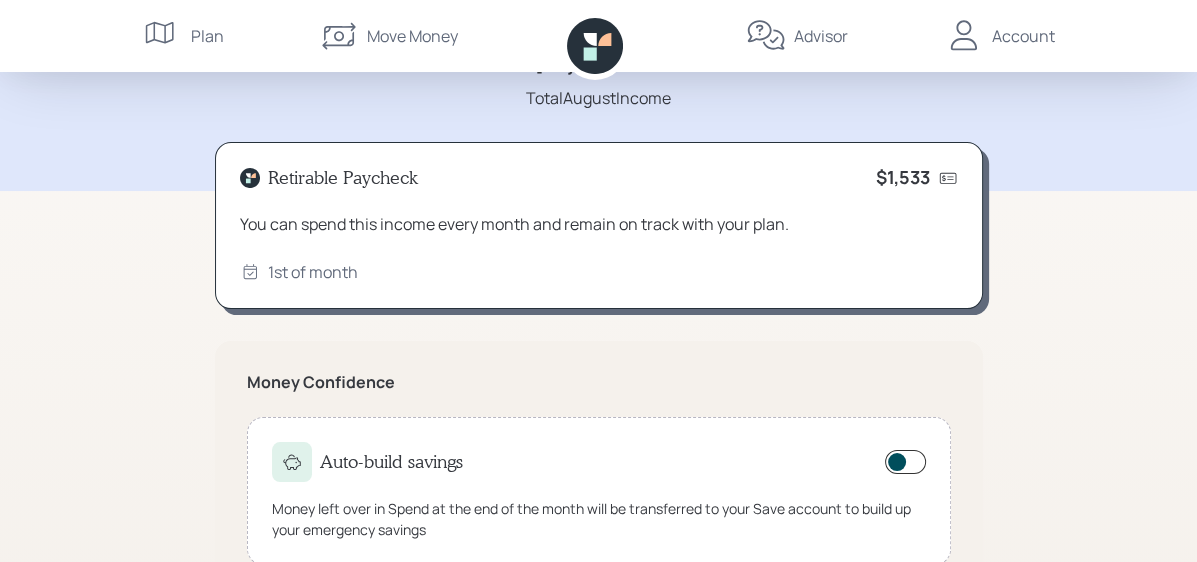 scroll, scrollTop: 0, scrollLeft: 0, axis: both 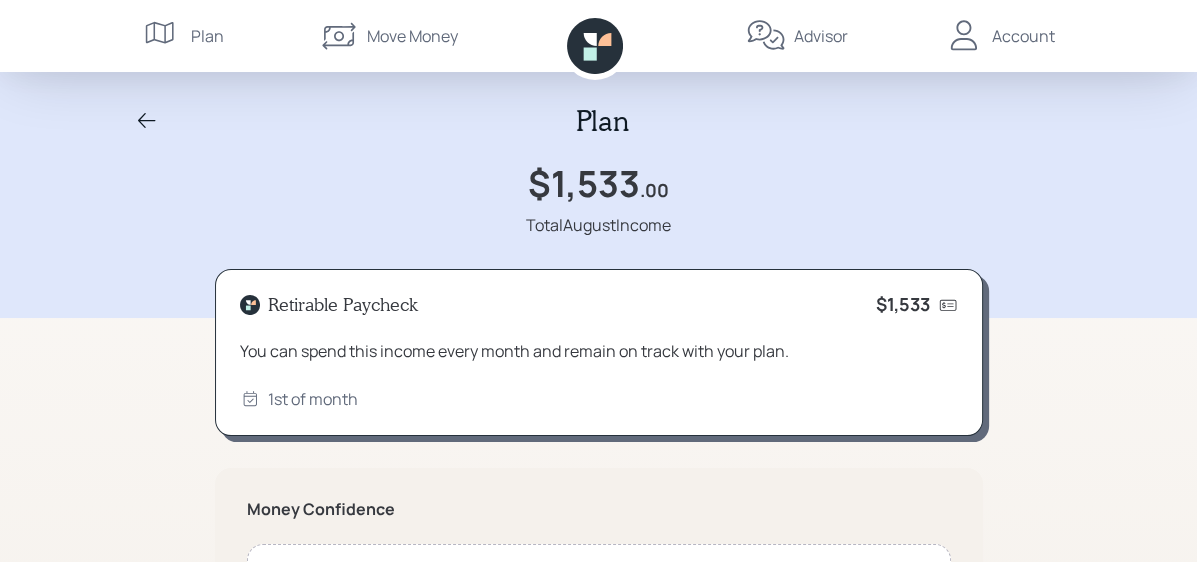 click 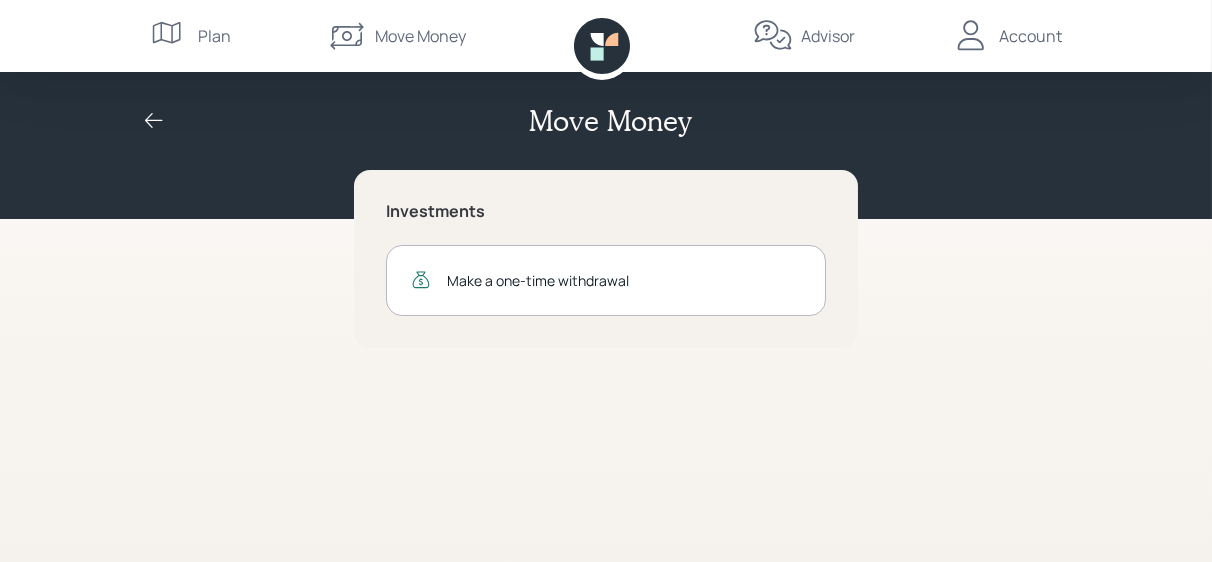 click 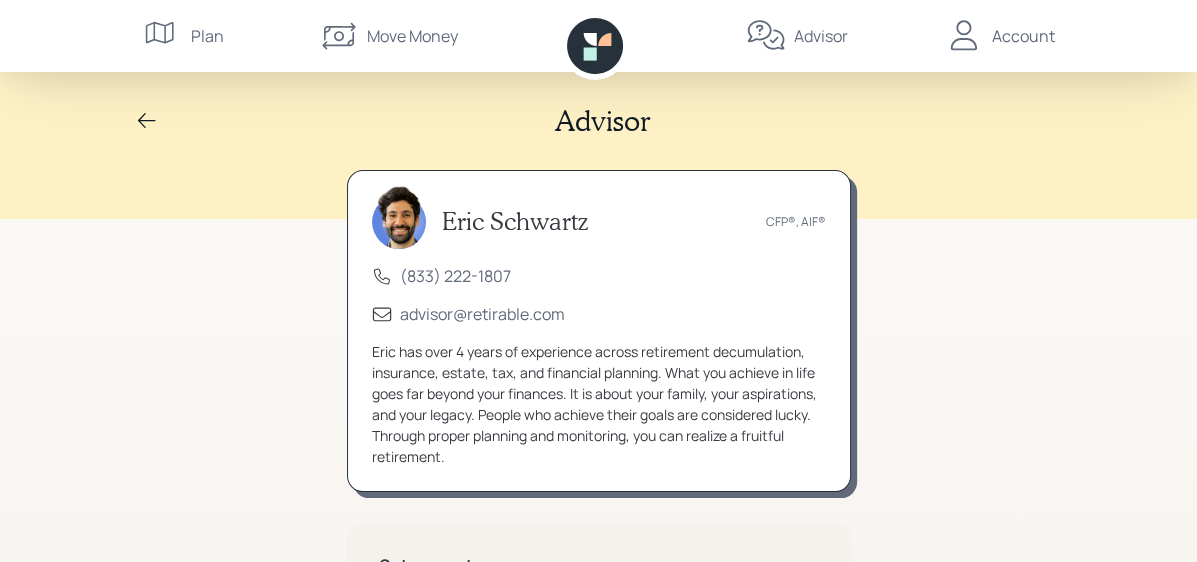 click on "Account" at bounding box center (999, 36) 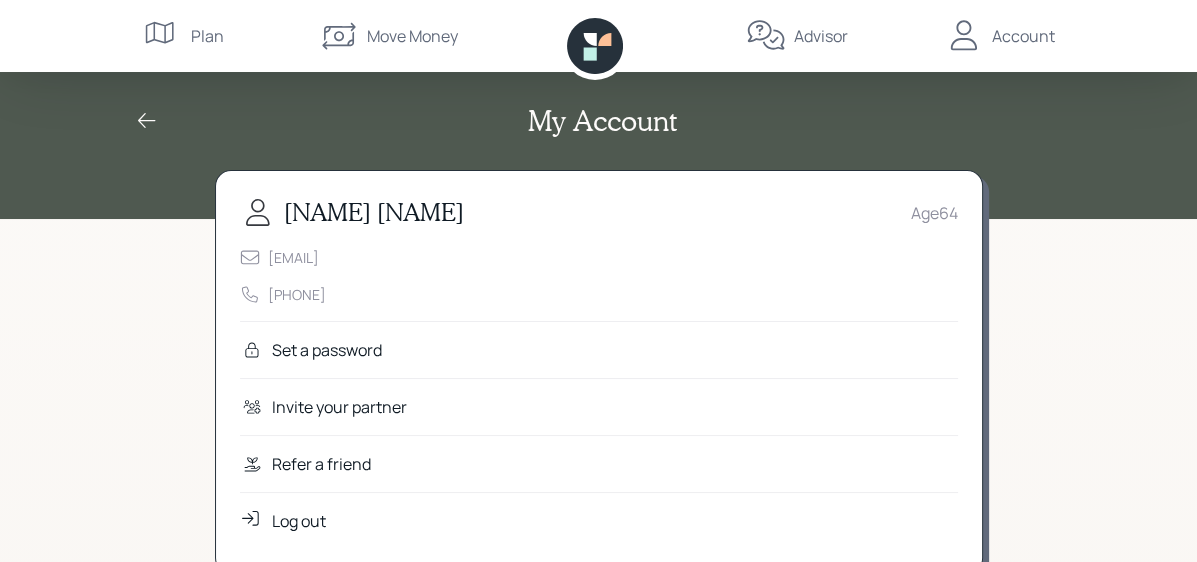 click on "My Account [NAME] [NAME] Age [AGE] [EMAIL] [PHONE] Set a password Invite your partner Refer a friend Log out Upload Documents View files Upload File Notifications Banking Activity Notifications We'll let you know when important activity happens in your deposit accounts, such as when an ACH payment was processed, interest was earned, or a transfer failed. Banking Application Status Notifications We'll let you know if your banking application was approved or if the bank needs additional details to process your application. Banking Inactivity Warnings You'll get warnings if your deposit account has been inactive for too long and in danger of being frozen or closed by the bank. Cash Sweep Recommendations Towards the end of the month, you'll receive a notification that recommends an amount to sweep from your SPEND account to your SAVE account. Monthly Insights Summary You'll receive a monthly summary of your deposit accounts and financial plan on the 1st of the month. Dashboard Tasks Legal Links Plan" at bounding box center [598, 928] 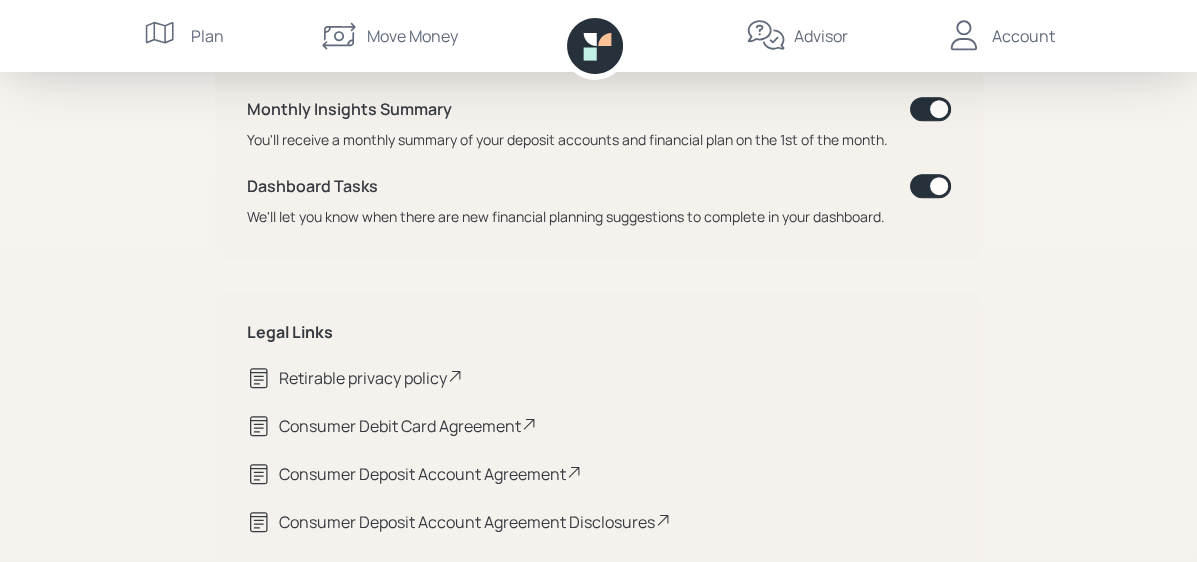 scroll, scrollTop: 1208, scrollLeft: 0, axis: vertical 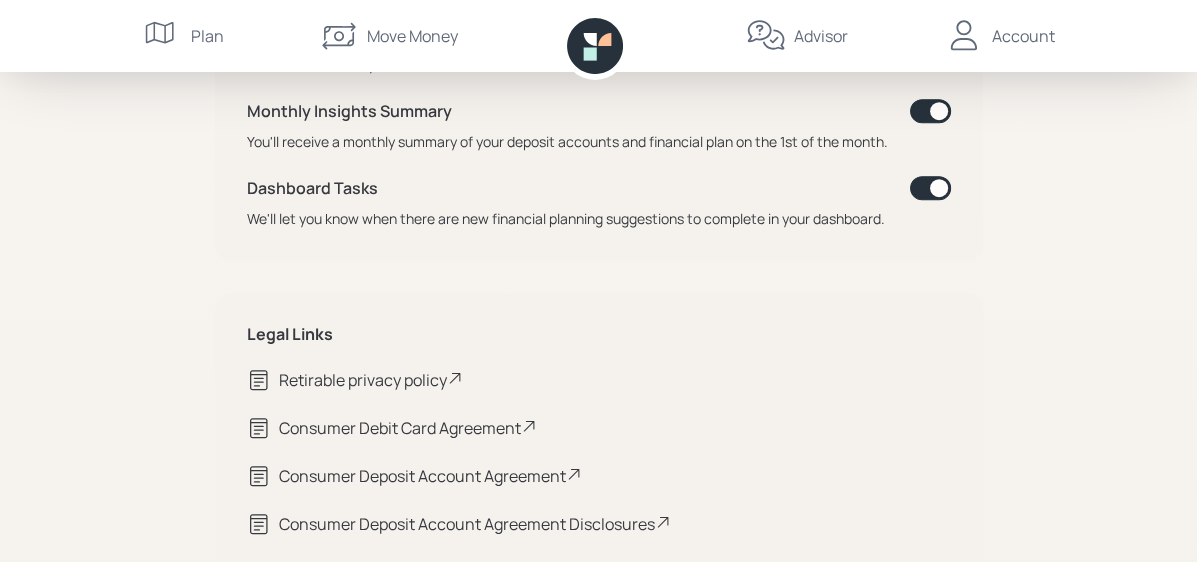 click on "Account" at bounding box center [1023, 36] 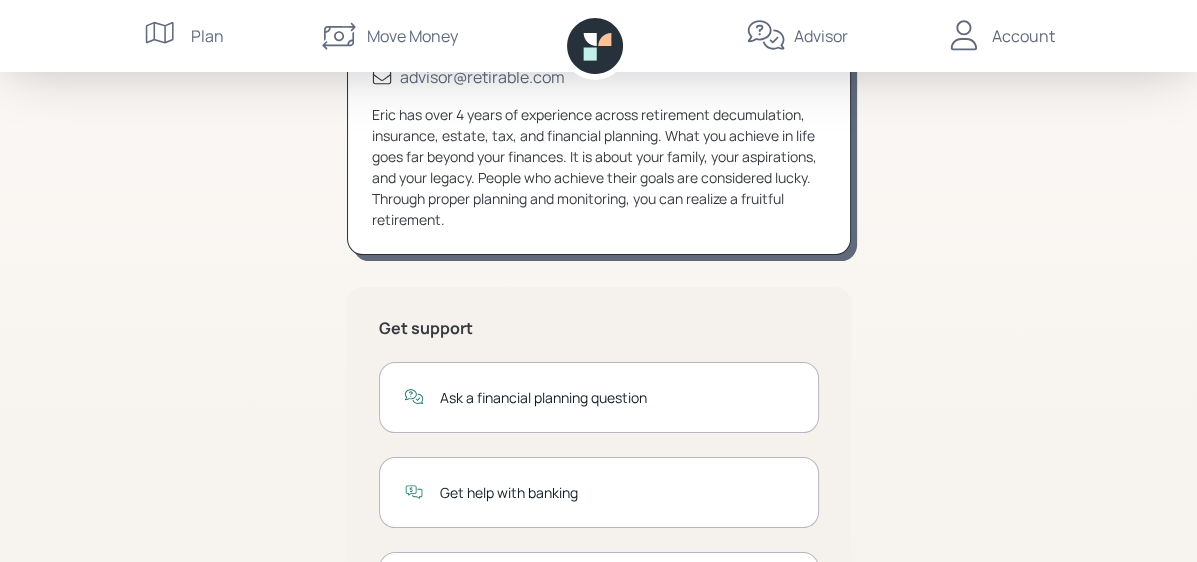 scroll, scrollTop: 228, scrollLeft: 0, axis: vertical 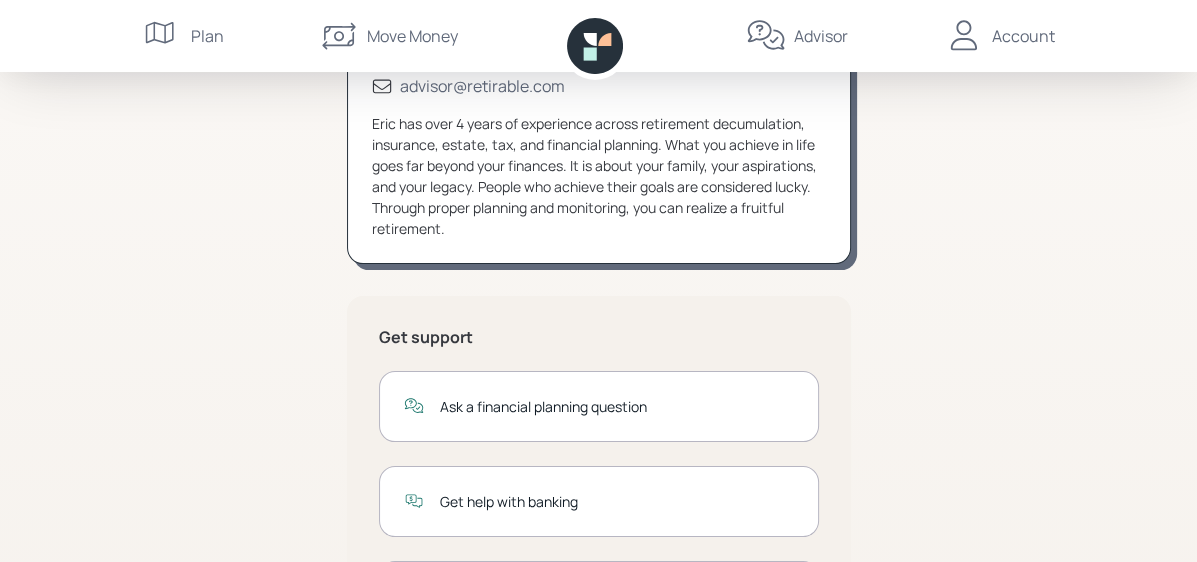 click on "Move Money" at bounding box center (412, 36) 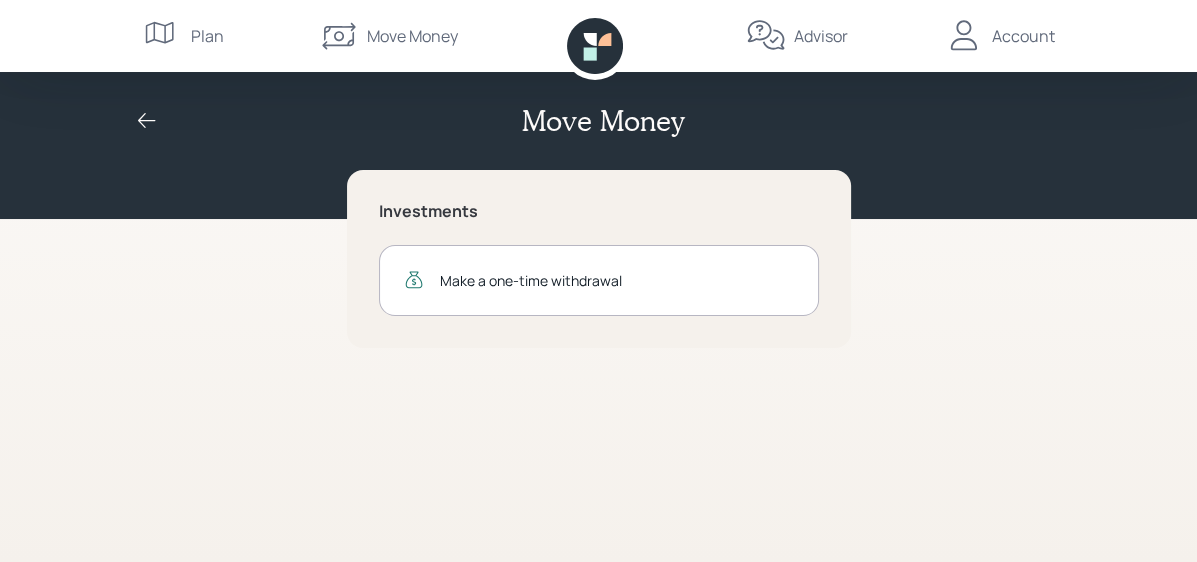 scroll, scrollTop: 0, scrollLeft: 0, axis: both 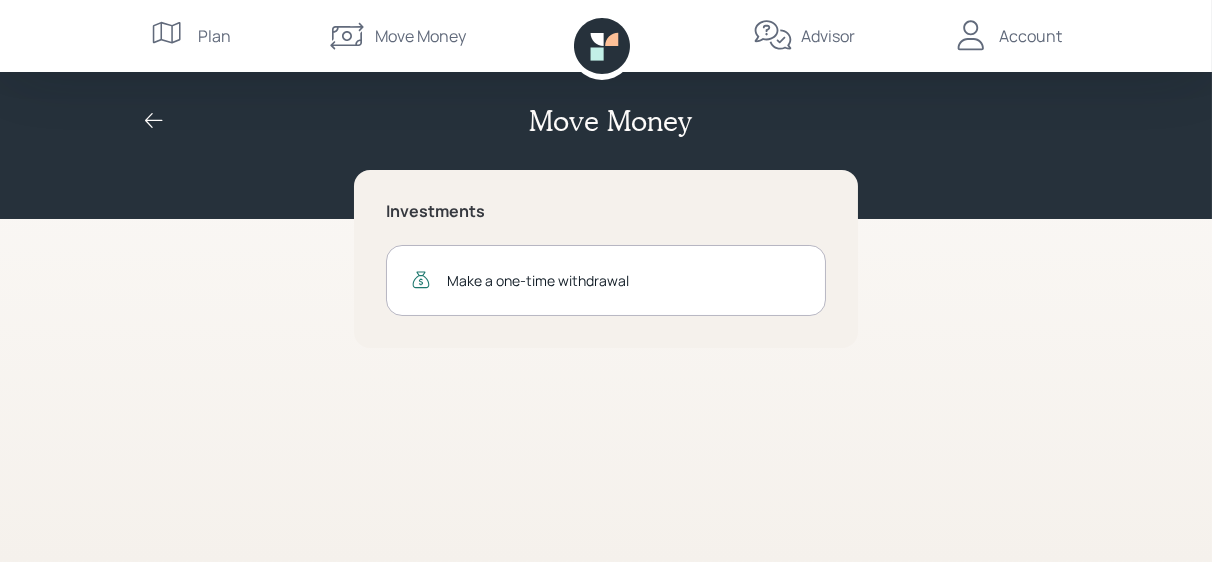 click 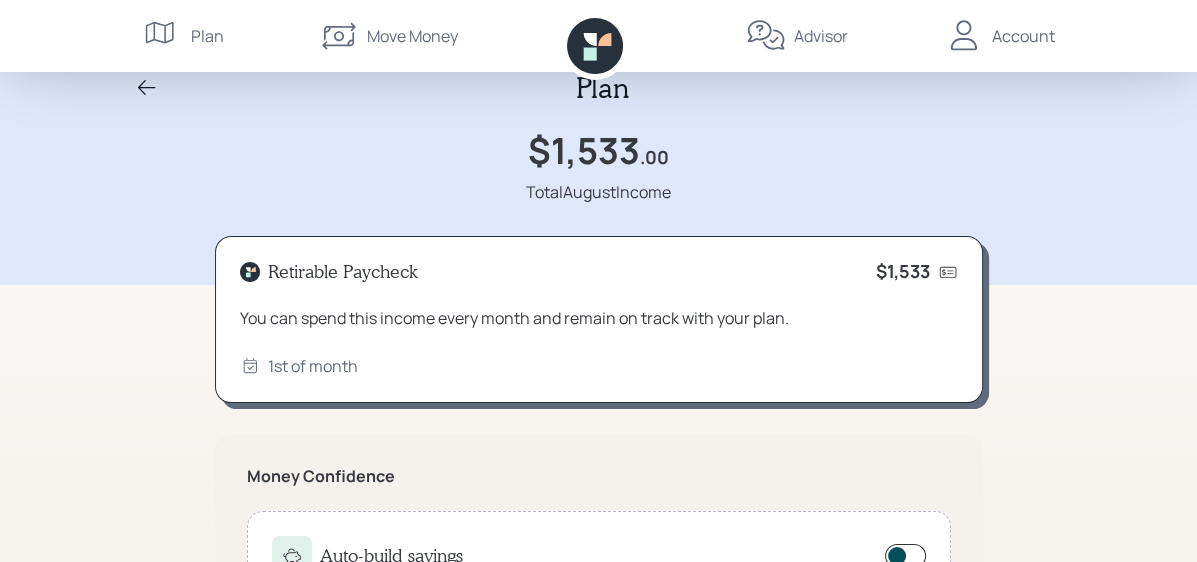 scroll, scrollTop: 34, scrollLeft: 0, axis: vertical 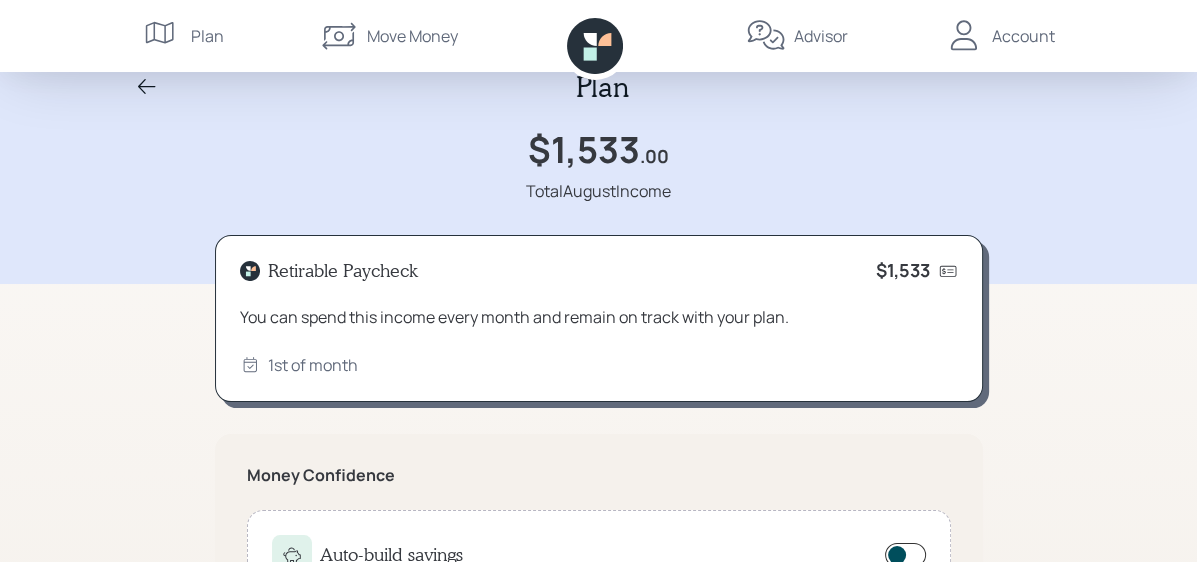 click 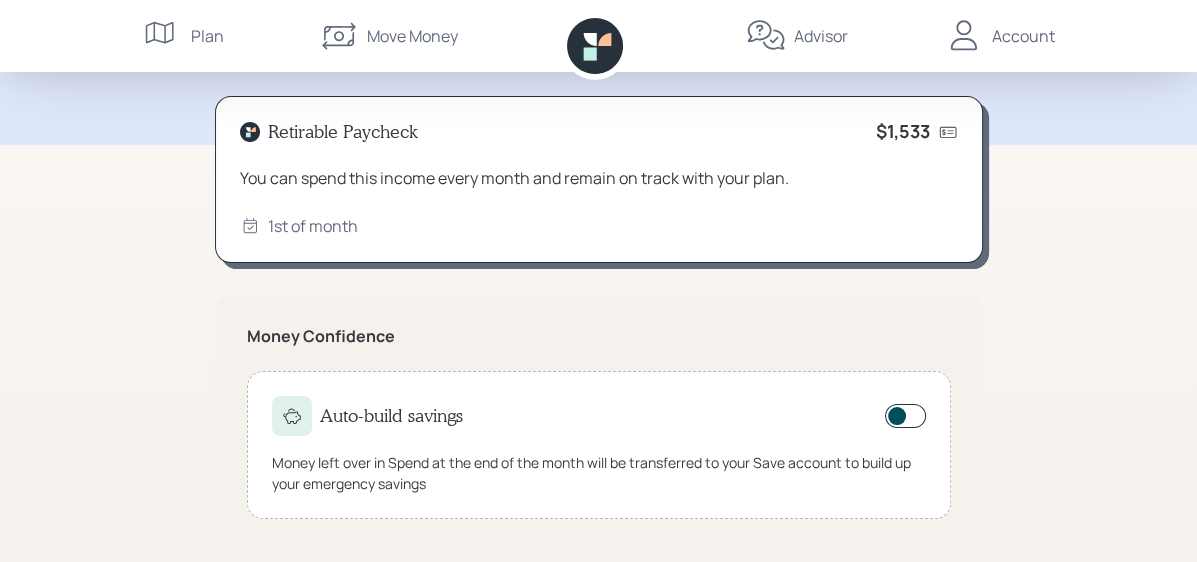 scroll, scrollTop: 191, scrollLeft: 0, axis: vertical 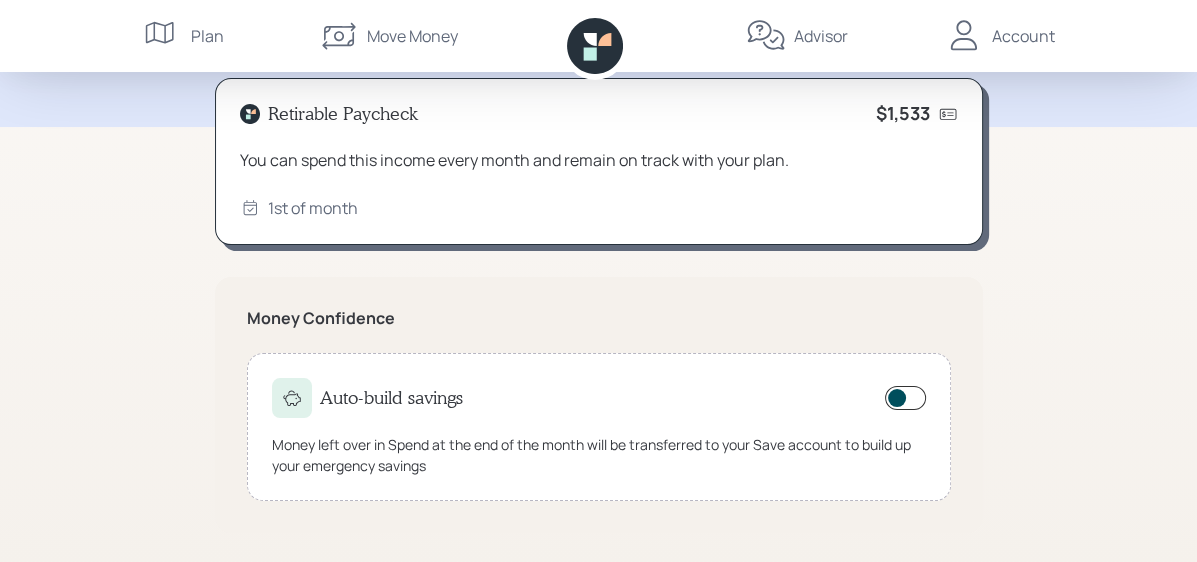click at bounding box center (905, 398) 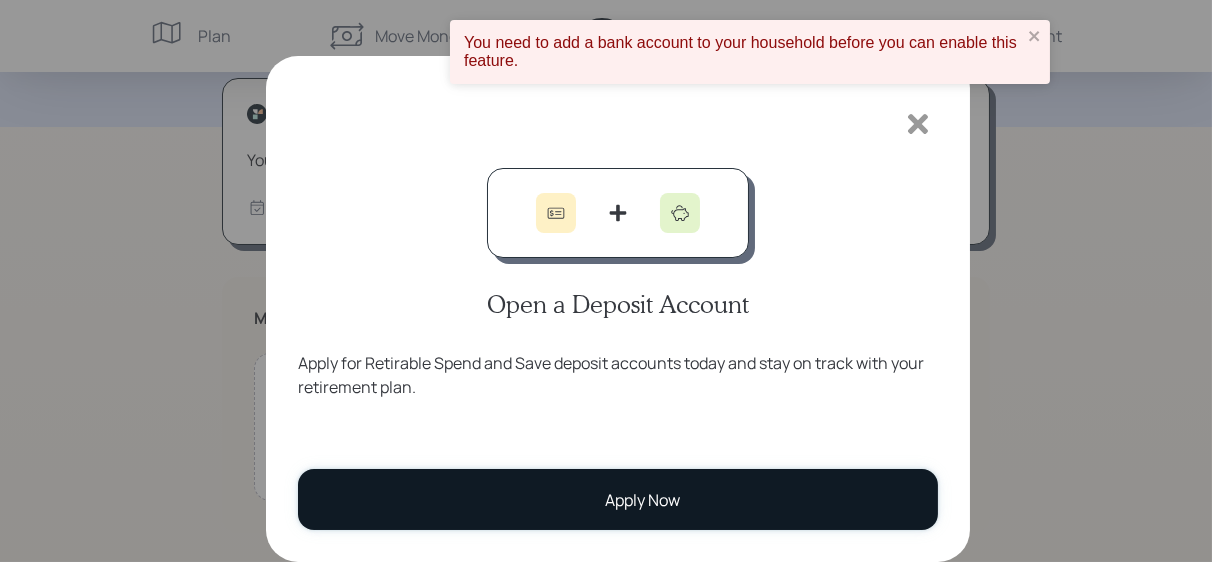 click on "Apply Now" at bounding box center [618, 499] 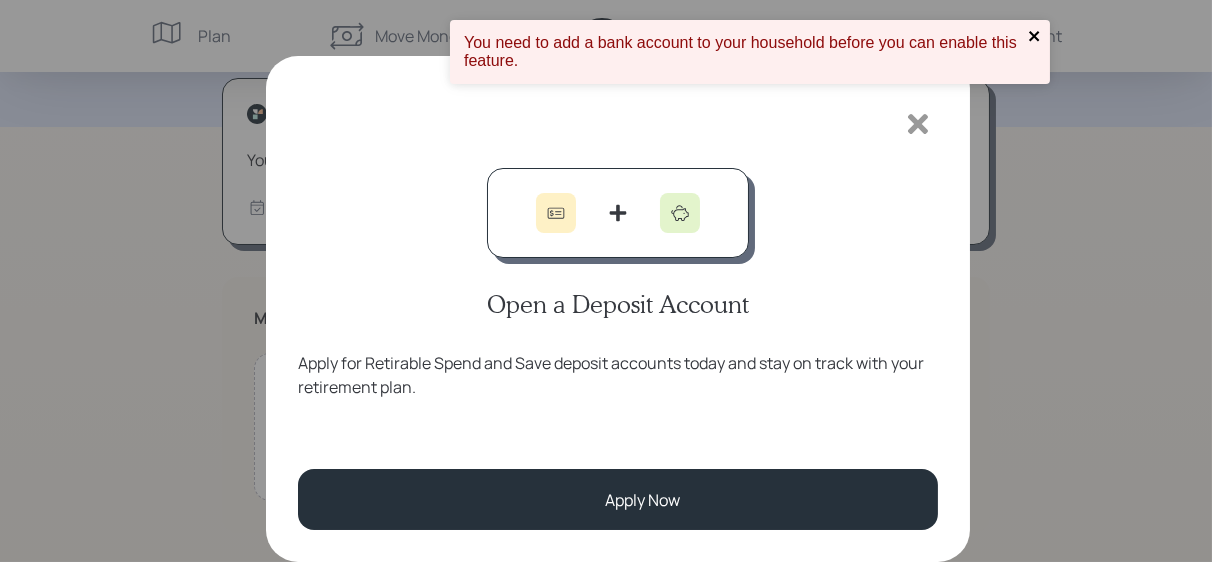 click 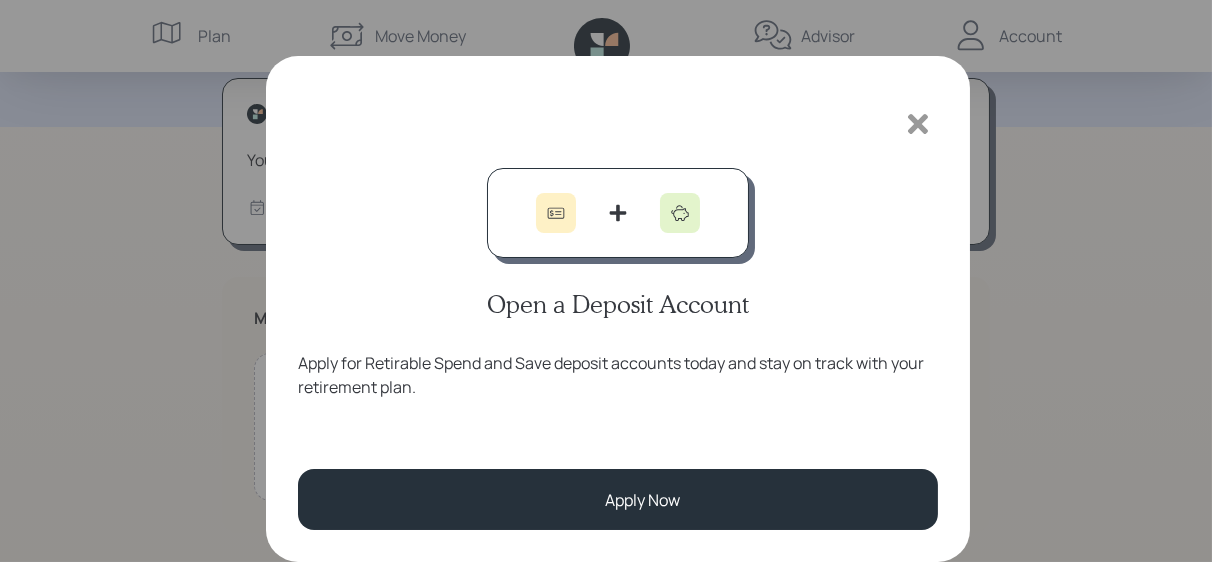 click on "Open a Deposit Account Apply for Retirable Spend and Save deposit accounts today and stay on track with your retirement plan. Why bank with us? Earn interest on any deposits Track what is safe to spend throughout the month based on your plan Automatically build emergency savings Apply Now" at bounding box center [606, 281] 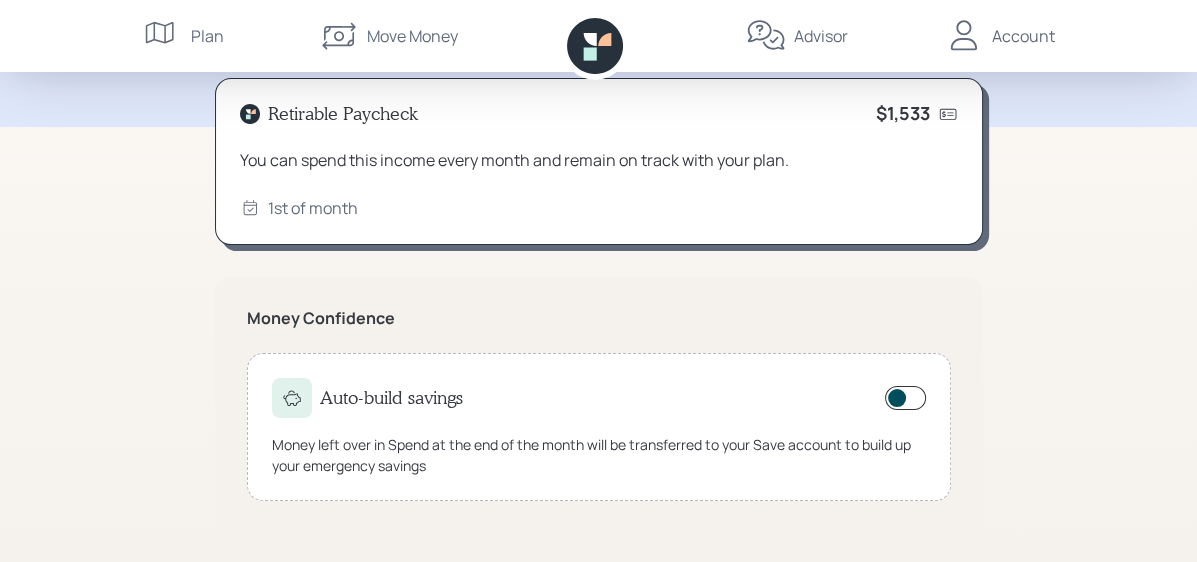click on "Account" at bounding box center (999, 36) 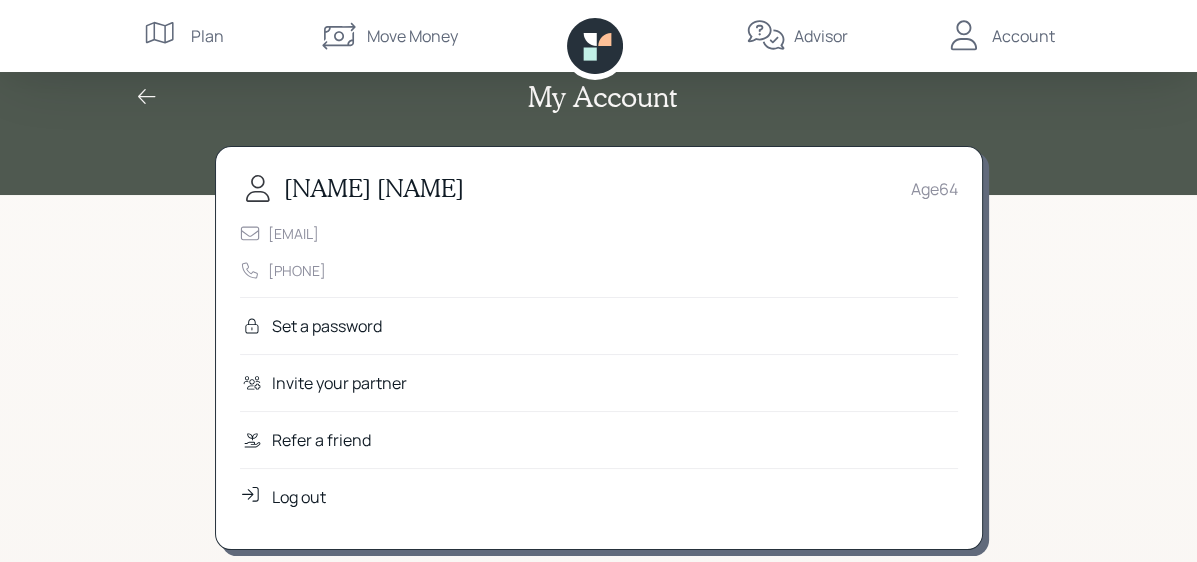 scroll, scrollTop: 0, scrollLeft: 0, axis: both 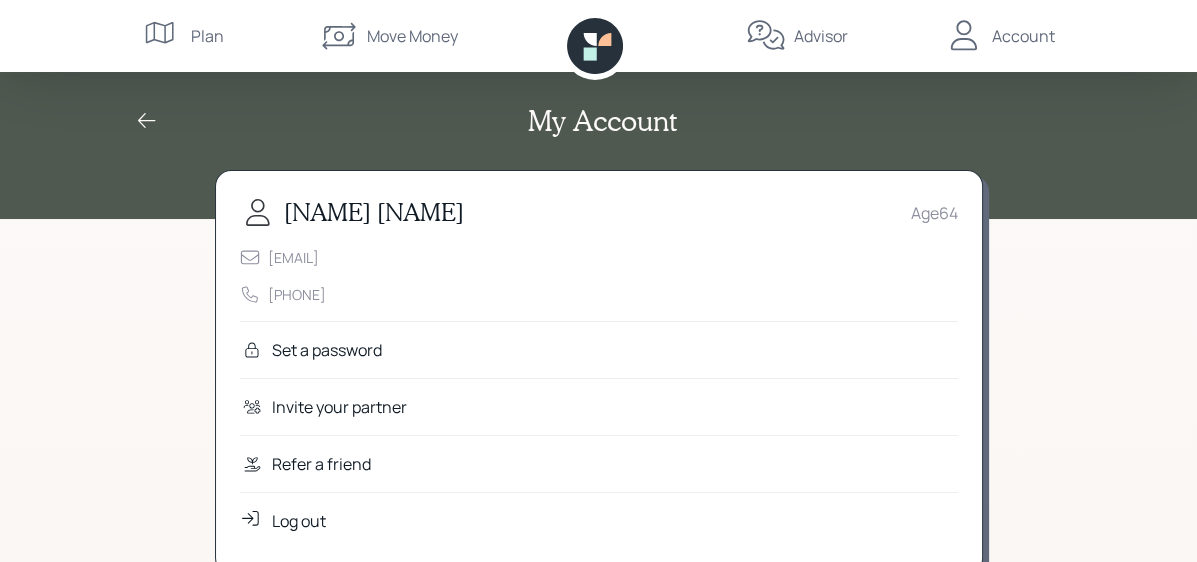 click on "Account" at bounding box center [1023, 36] 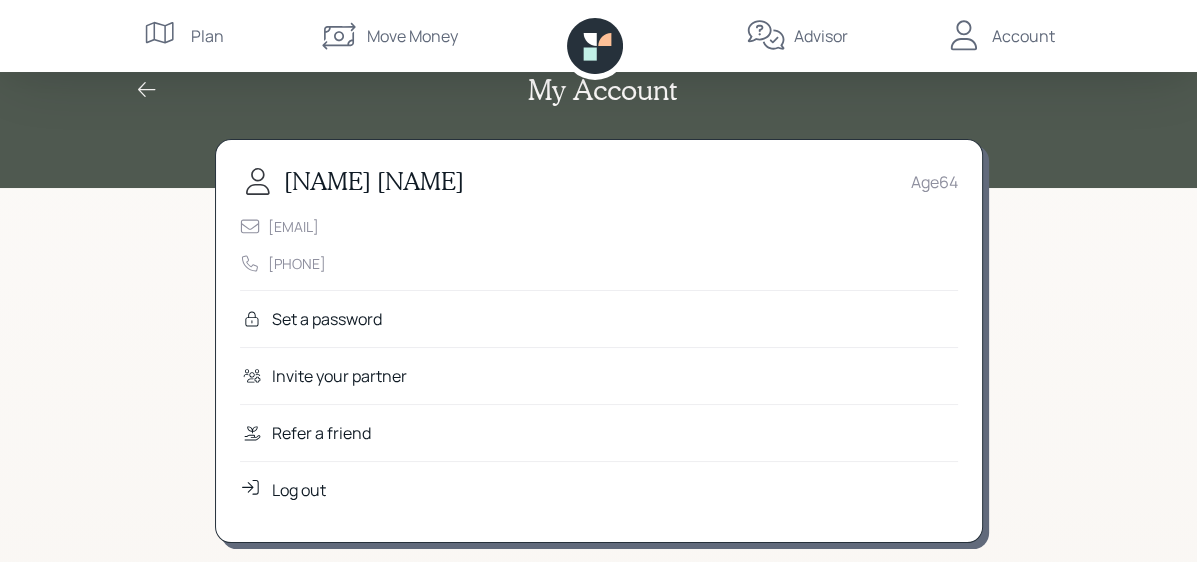 scroll, scrollTop: 0, scrollLeft: 0, axis: both 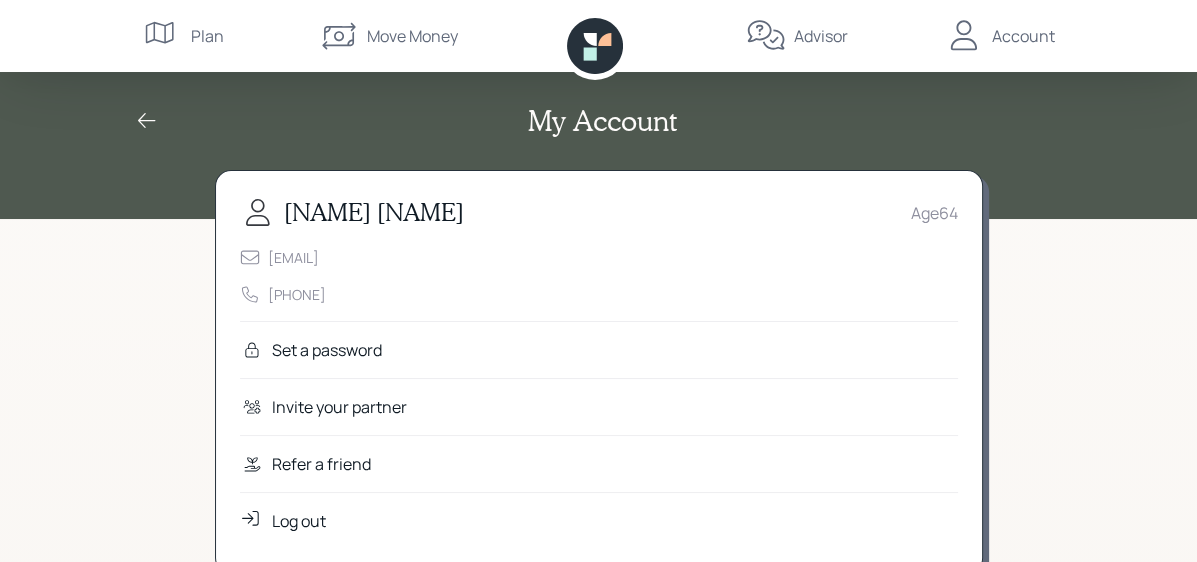 click on "Account" at bounding box center [1023, 36] 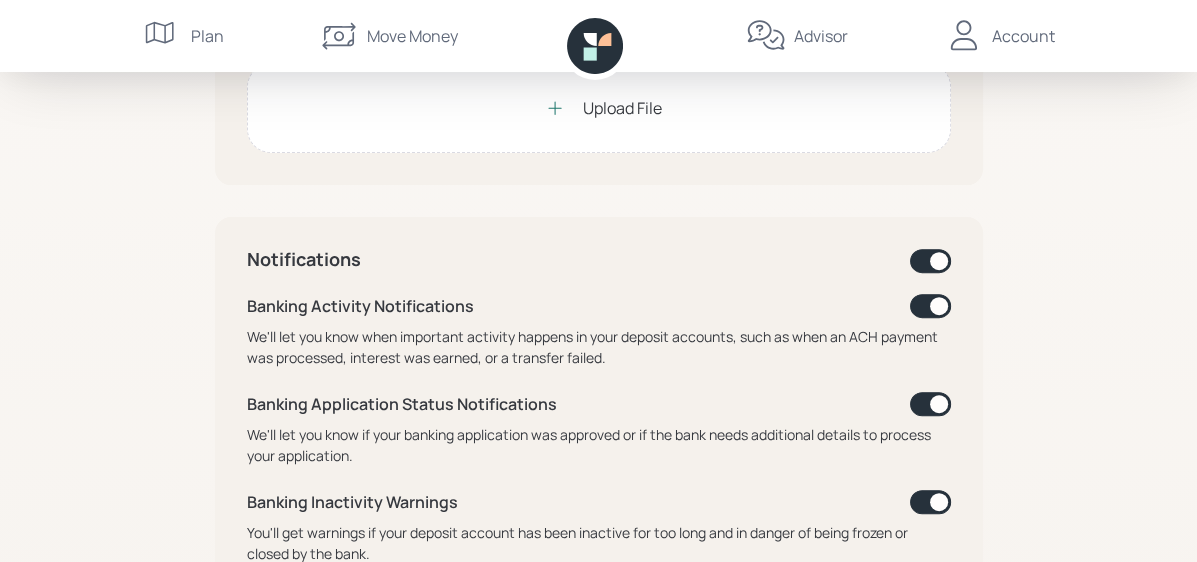 scroll, scrollTop: 110, scrollLeft: 0, axis: vertical 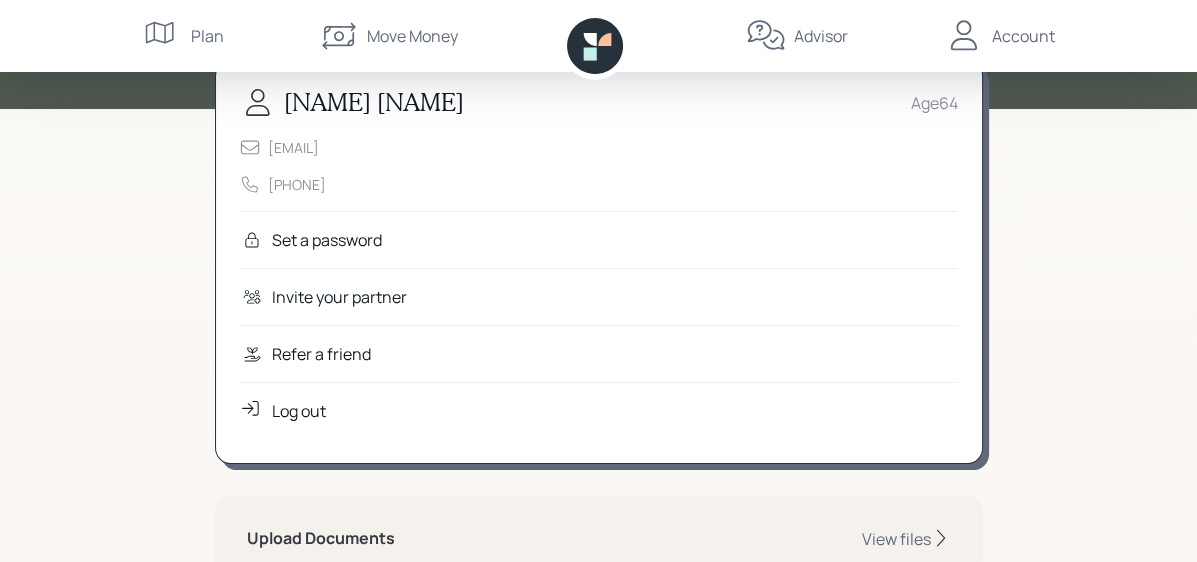 click on "Account" at bounding box center (1023, 36) 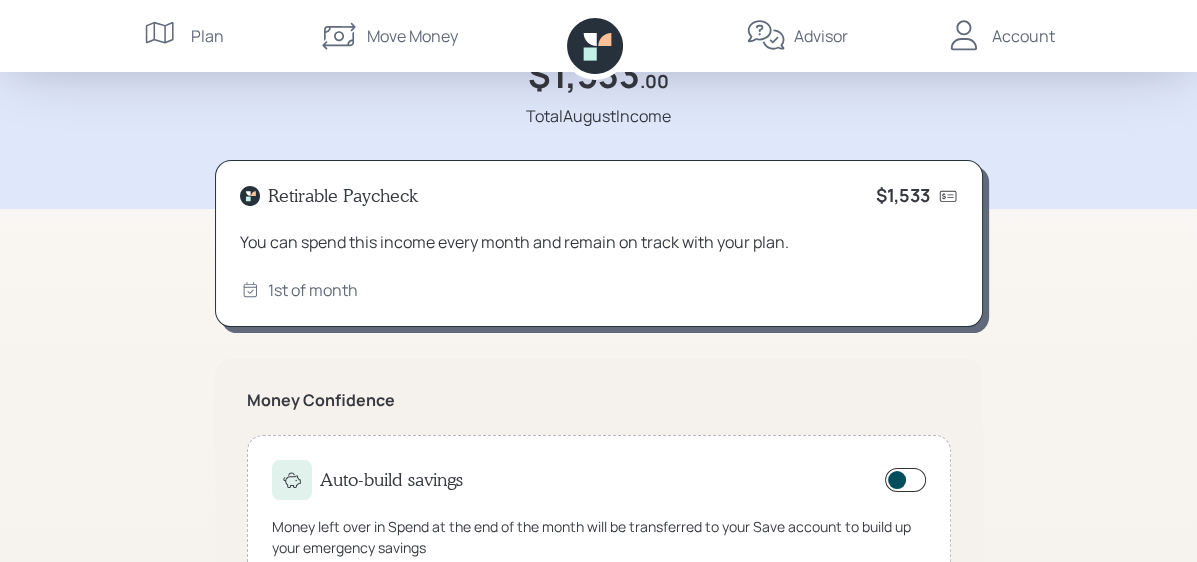 scroll, scrollTop: 0, scrollLeft: 0, axis: both 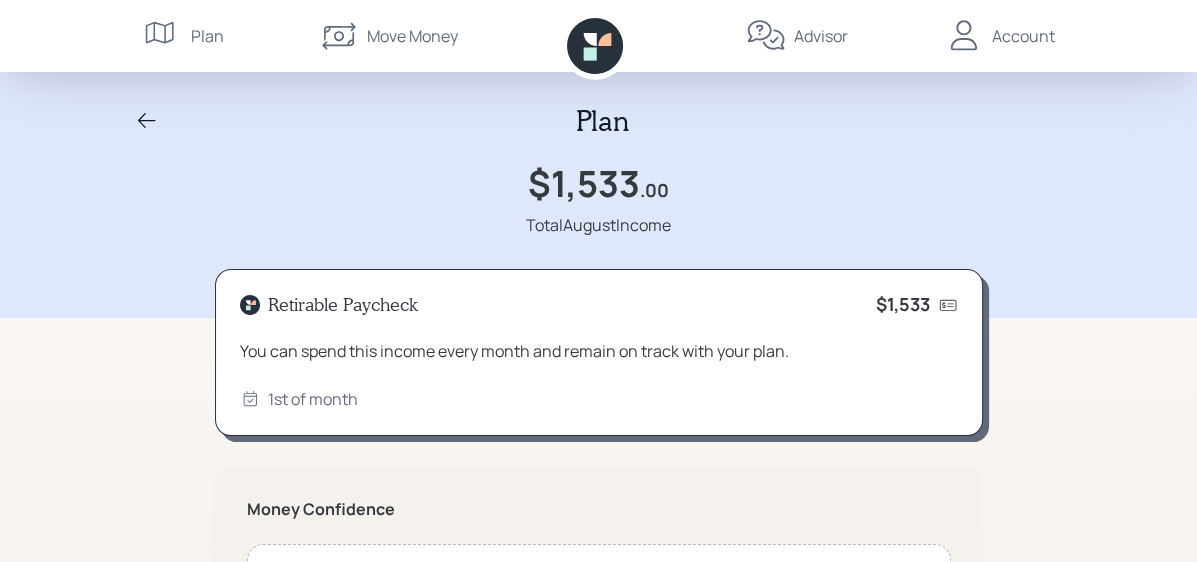 click on "Account" at bounding box center (1023, 36) 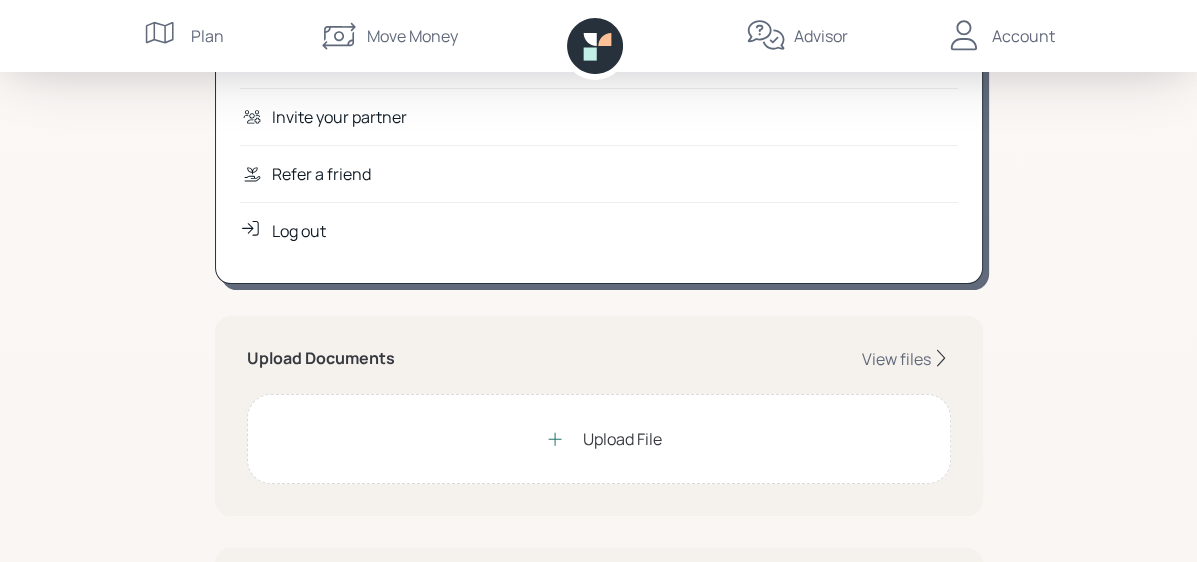 scroll, scrollTop: 295, scrollLeft: 0, axis: vertical 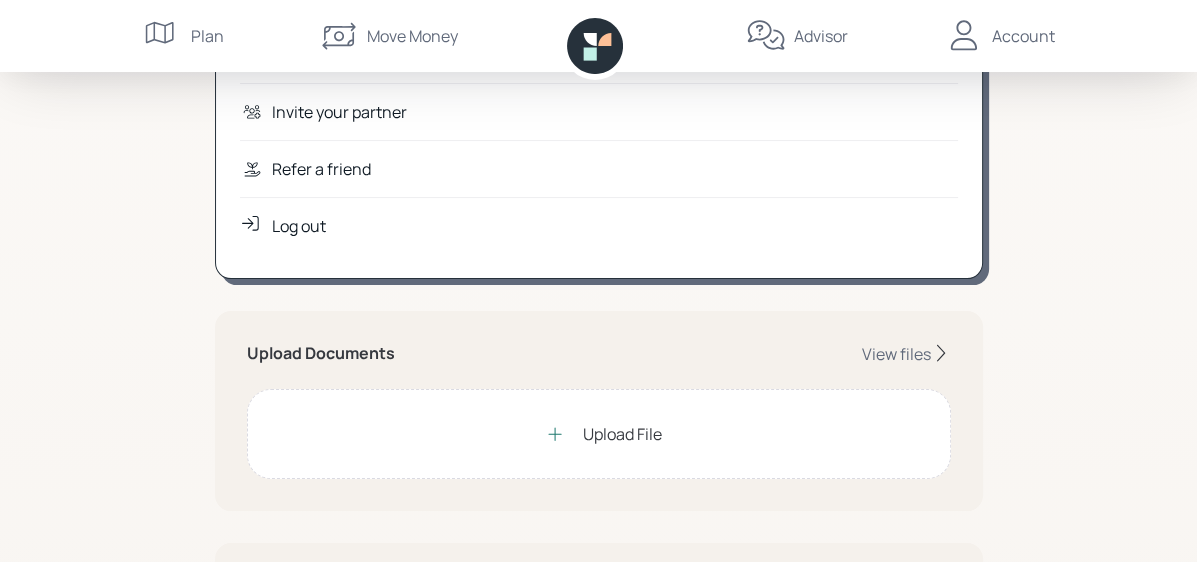 click on "Log out" at bounding box center [299, 226] 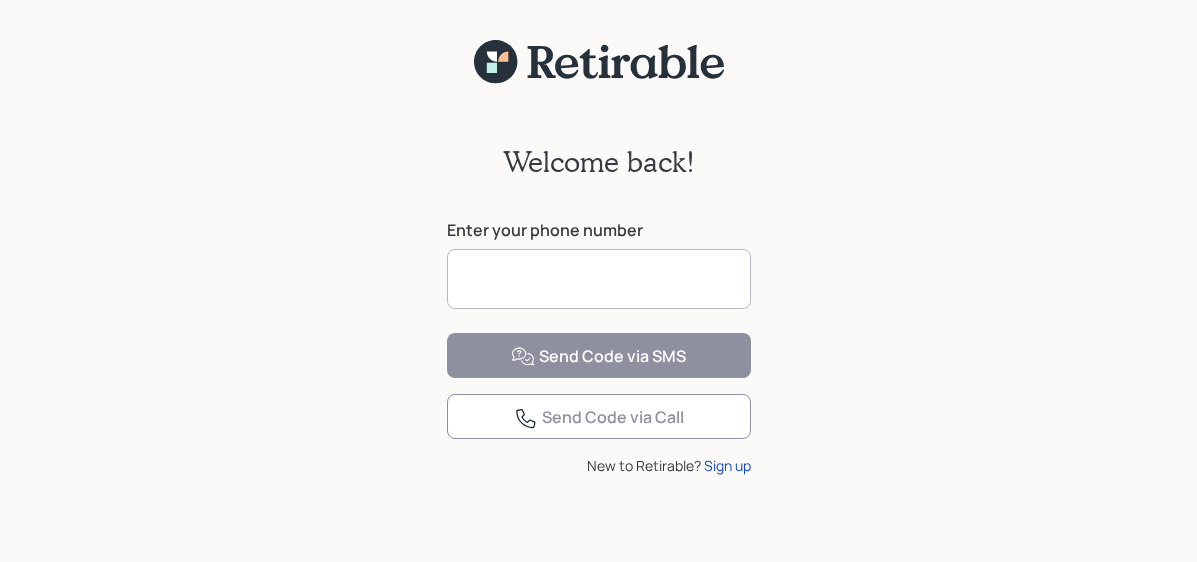 scroll, scrollTop: 0, scrollLeft: 0, axis: both 